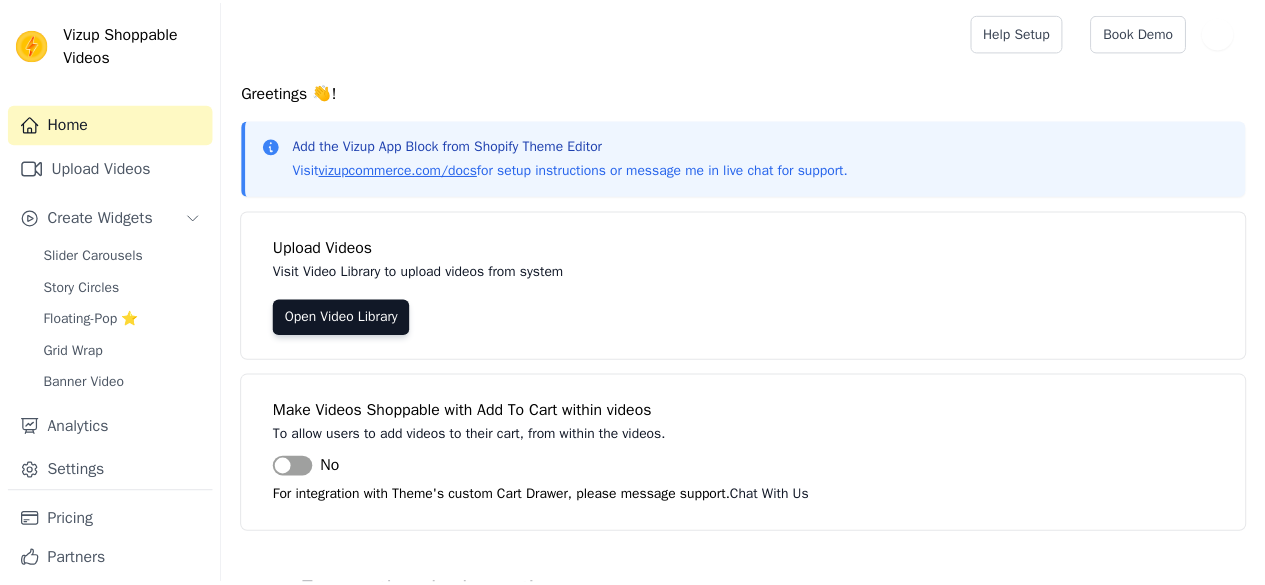 scroll, scrollTop: 0, scrollLeft: 0, axis: both 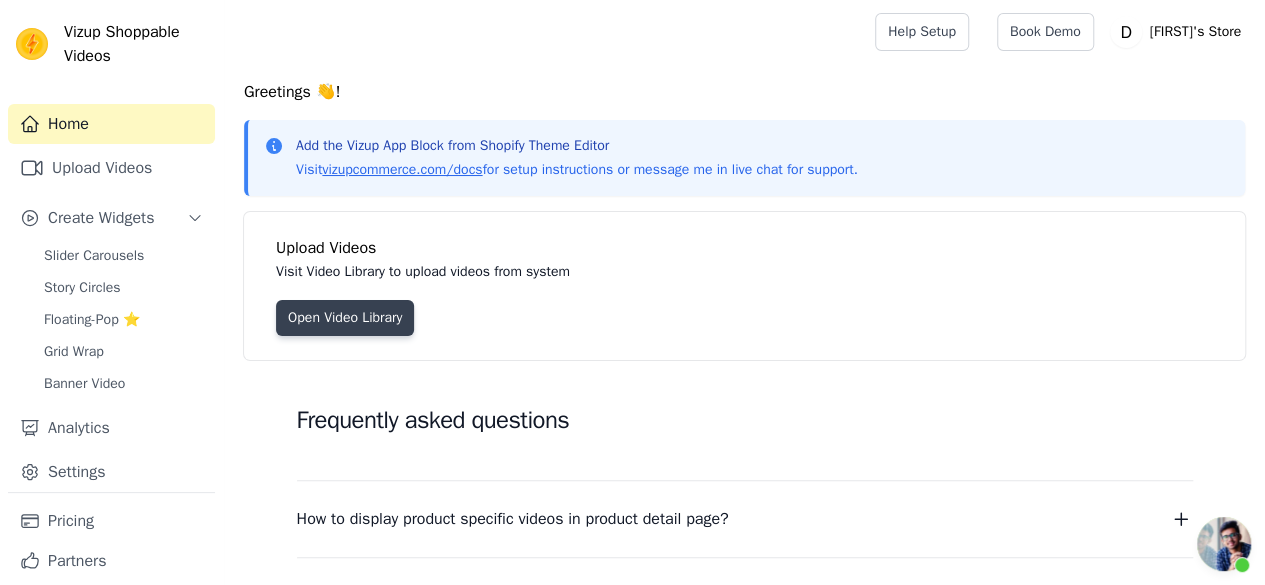 click on "Open Video Library" at bounding box center [345, 318] 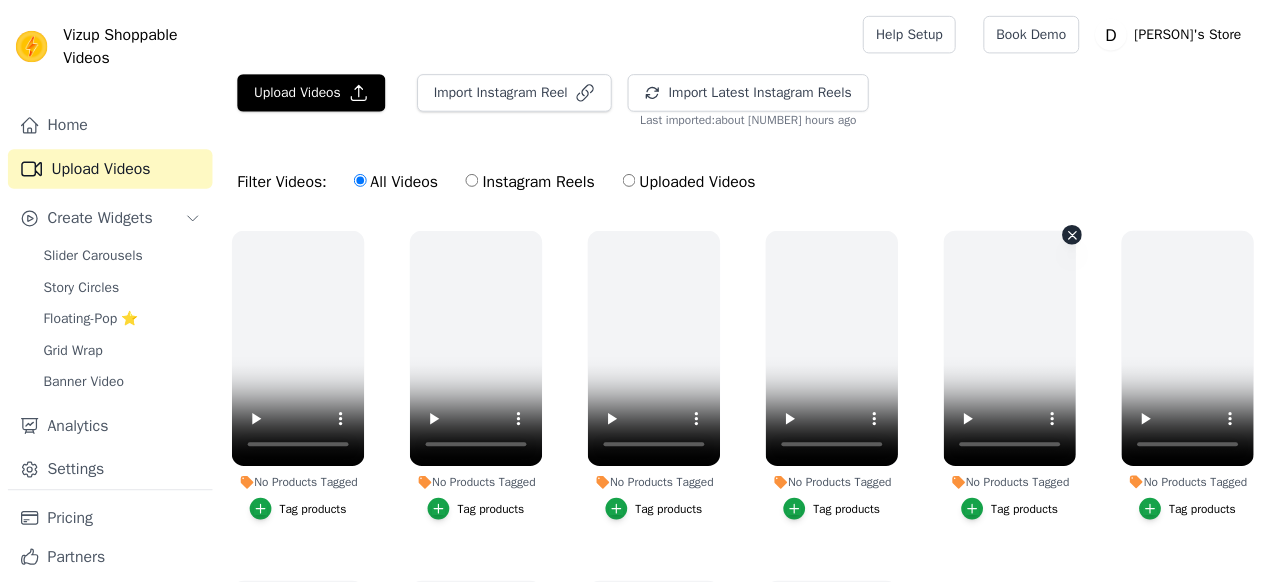 scroll, scrollTop: 0, scrollLeft: 0, axis: both 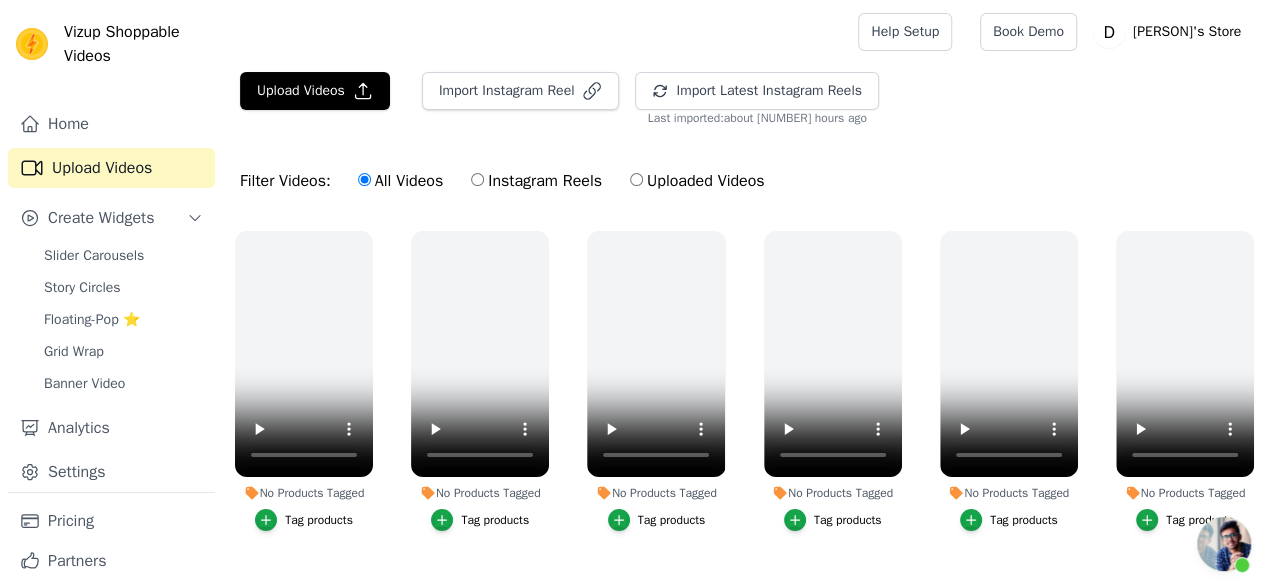 click on "Uploaded Videos" at bounding box center [636, 179] 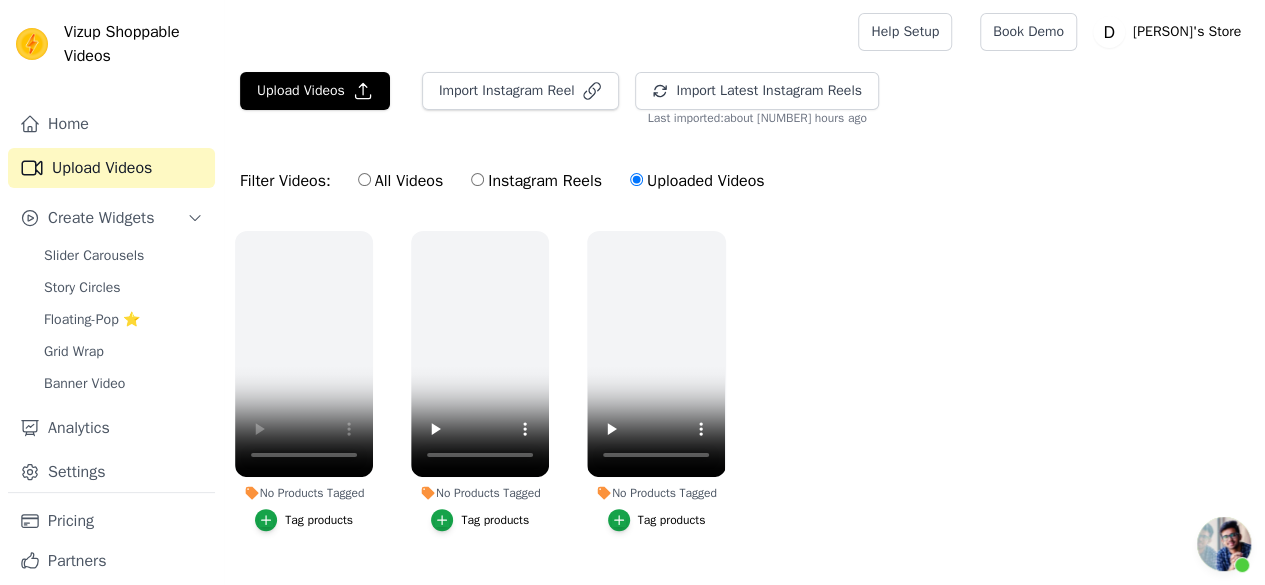 click at bounding box center [1224, 544] 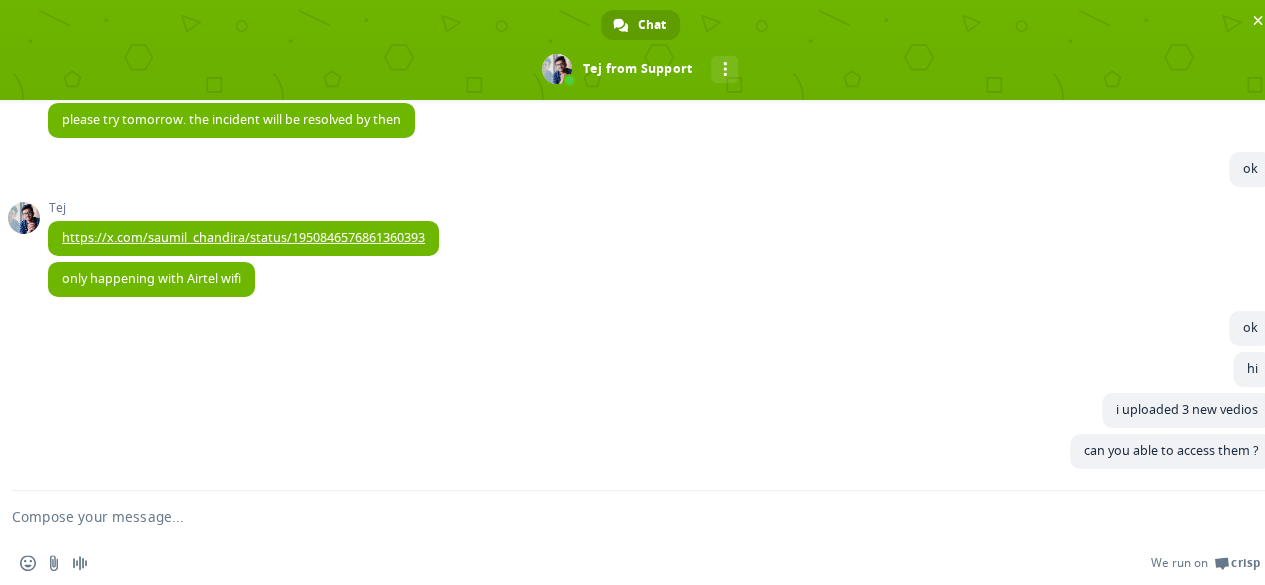 click at bounding box center (616, 516) 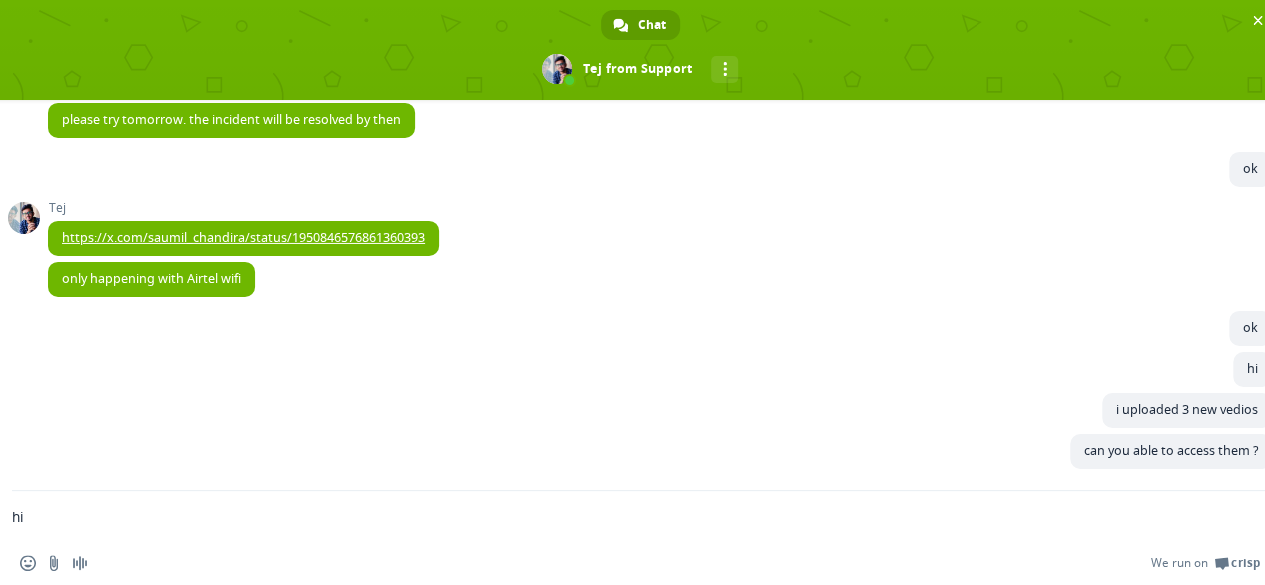 type on "hi" 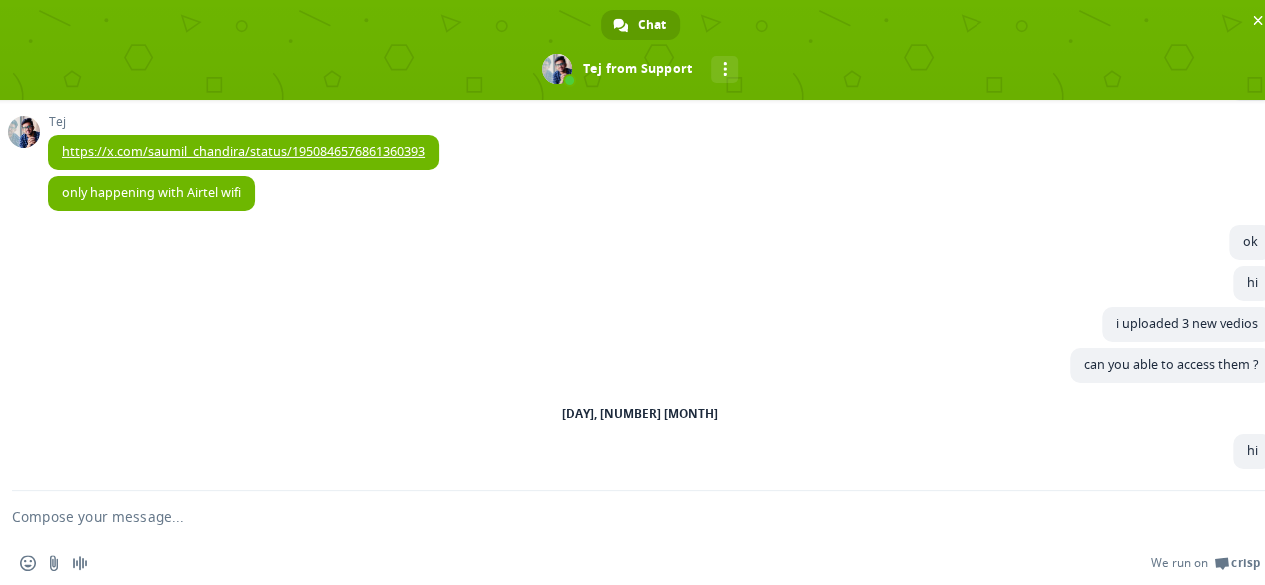 scroll, scrollTop: 3506, scrollLeft: 0, axis: vertical 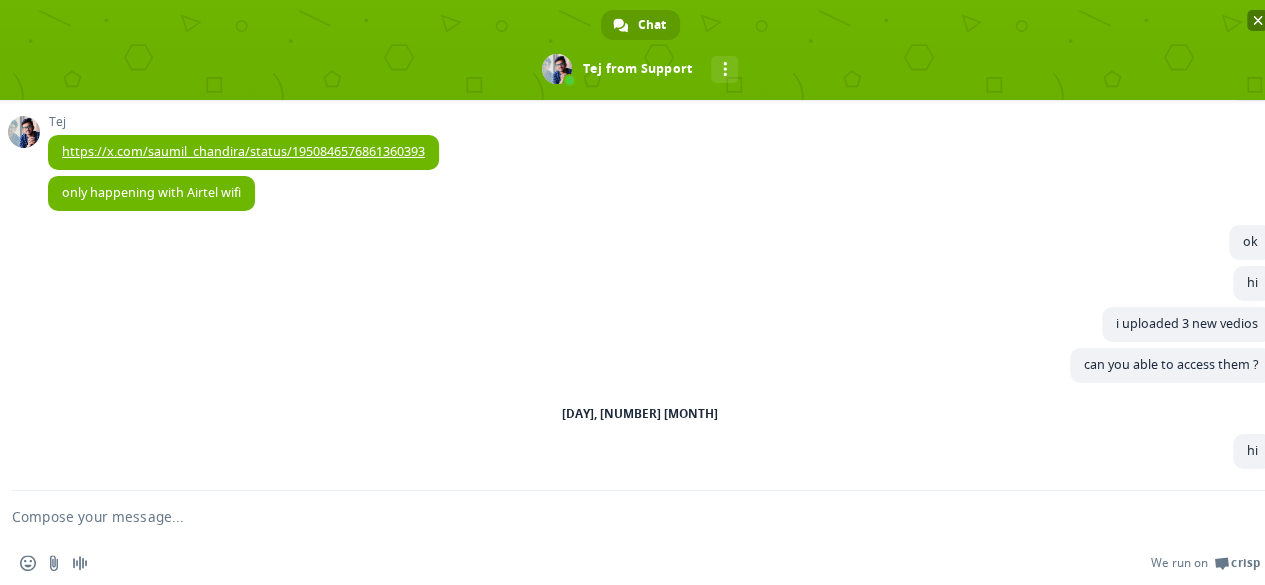 click at bounding box center [1258, 20] 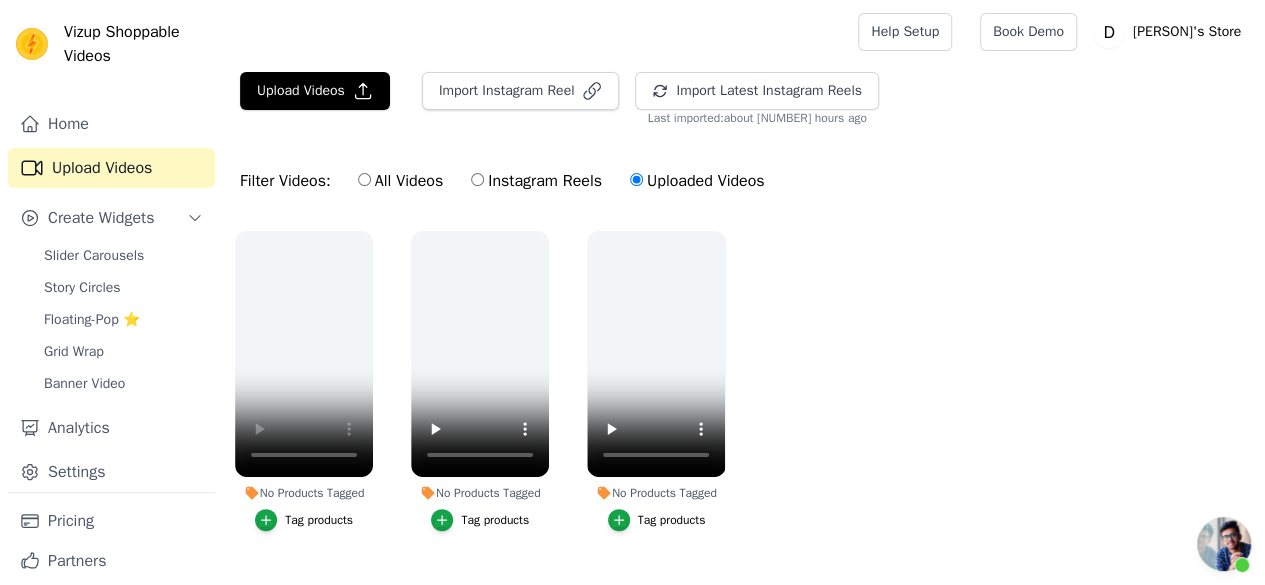 click at bounding box center [1224, 544] 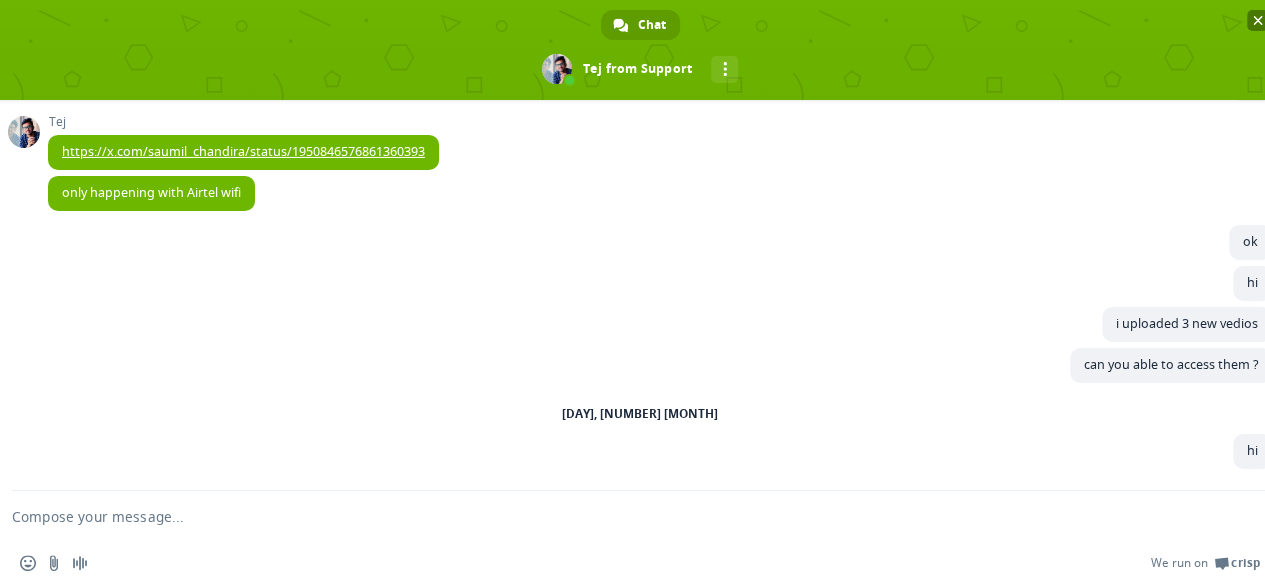 click at bounding box center [1257, 20] 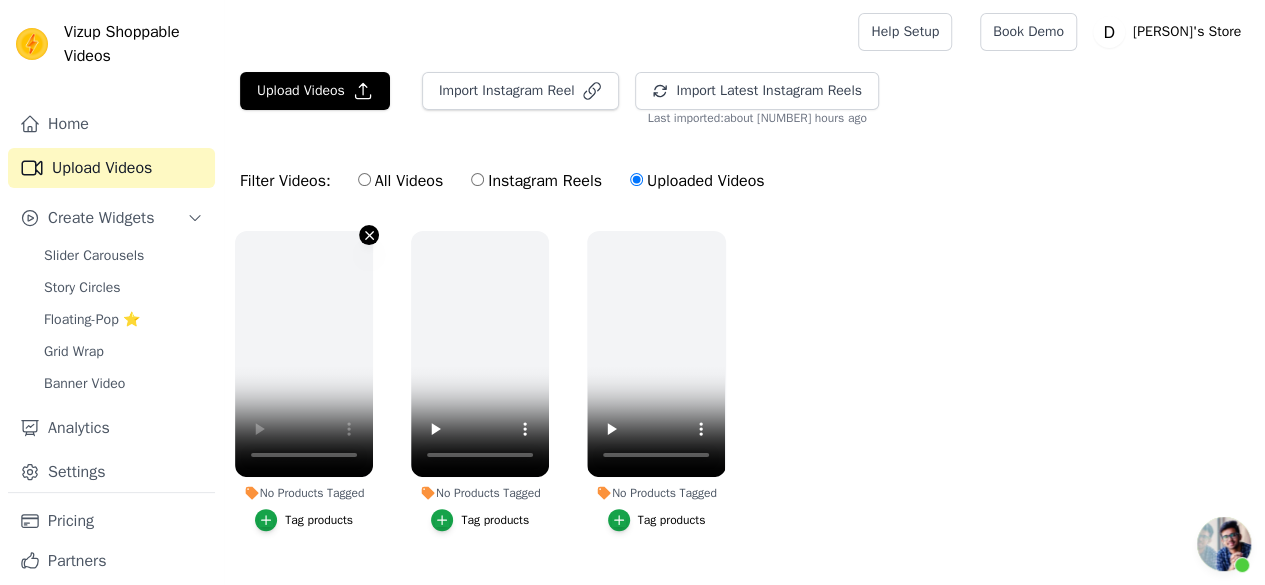 click 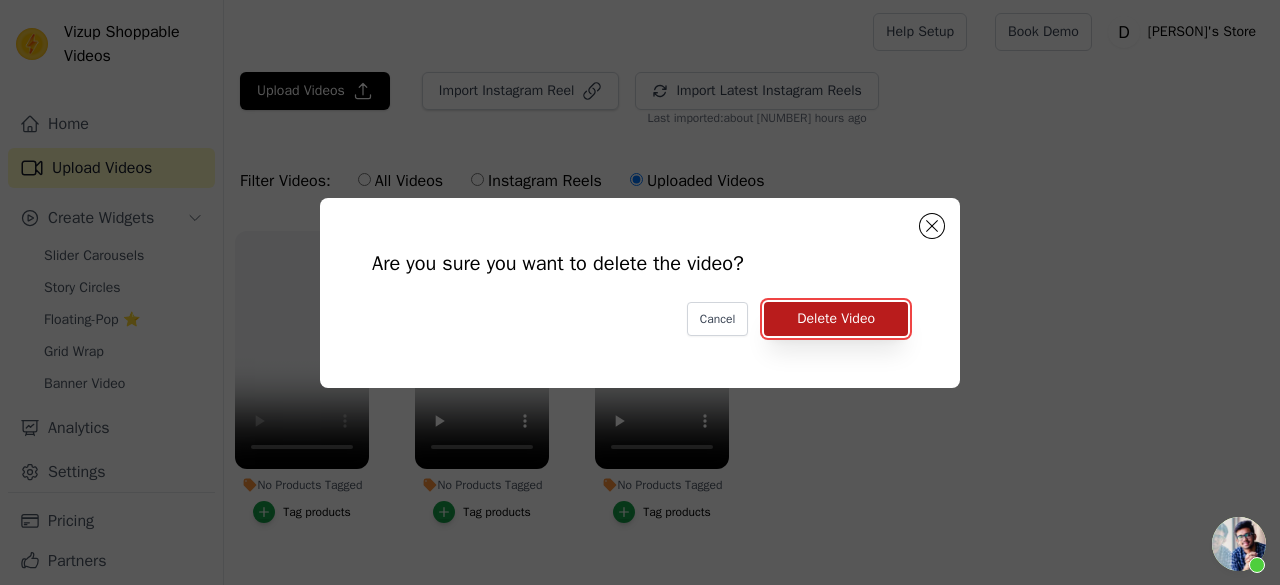 click on "Delete Video" at bounding box center [836, 319] 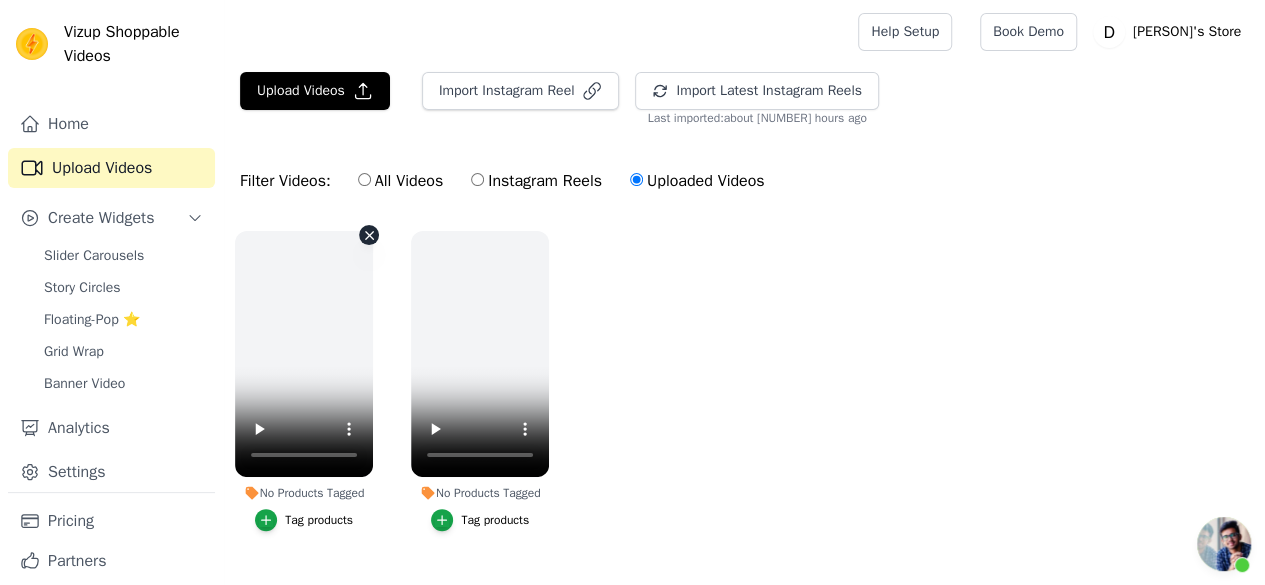 click 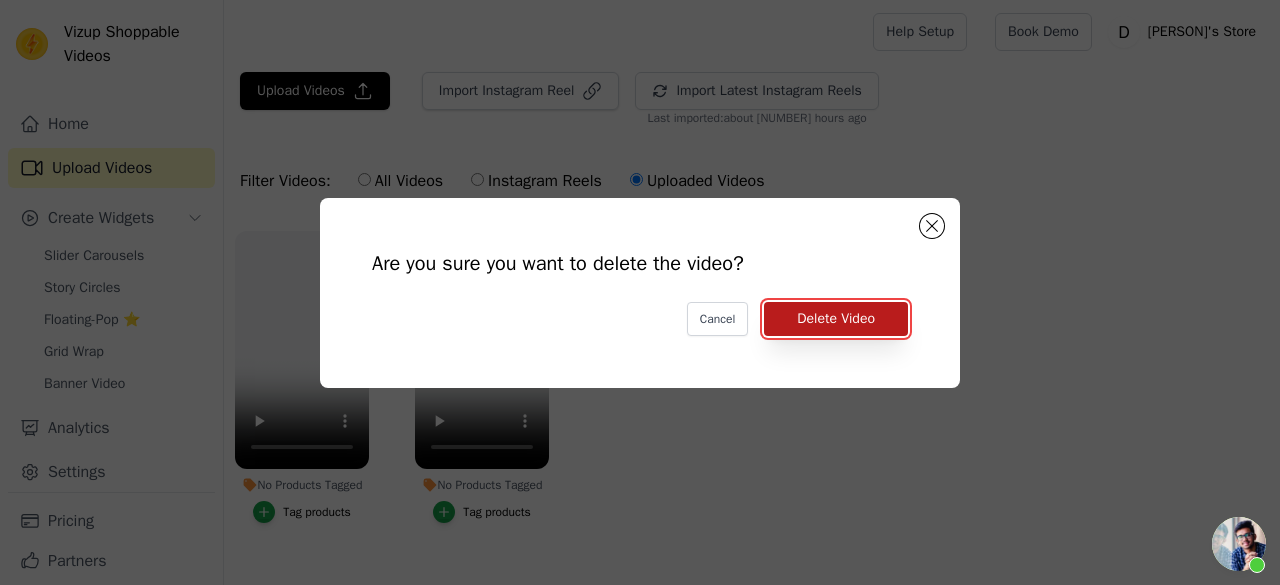 click on "Delete Video" at bounding box center [836, 319] 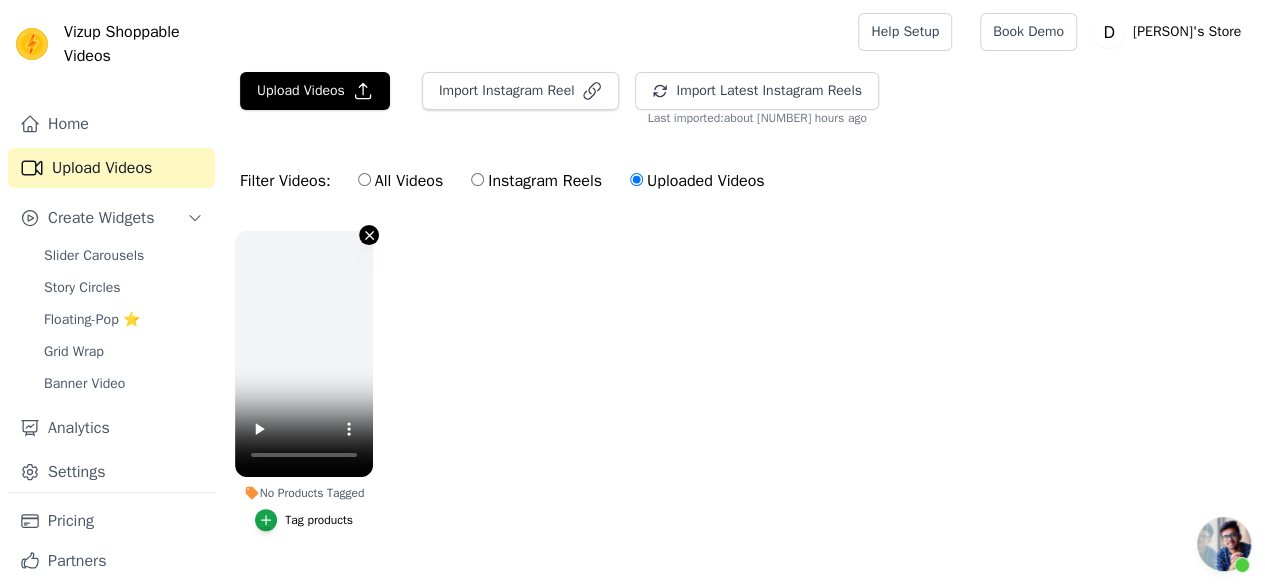 click 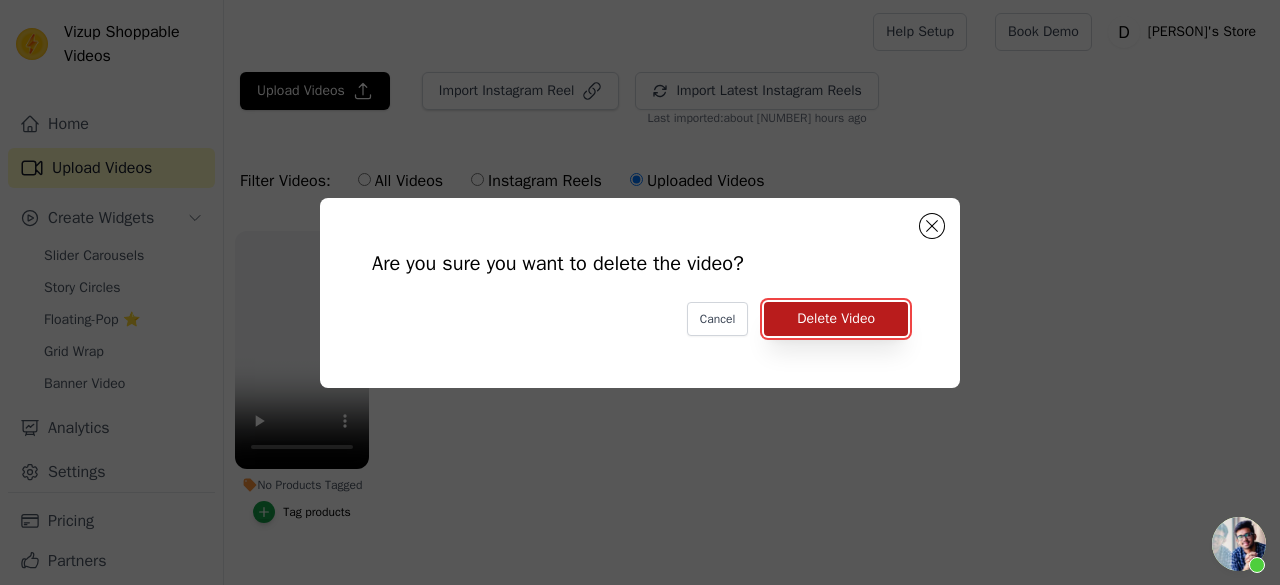 click on "Delete Video" at bounding box center (836, 319) 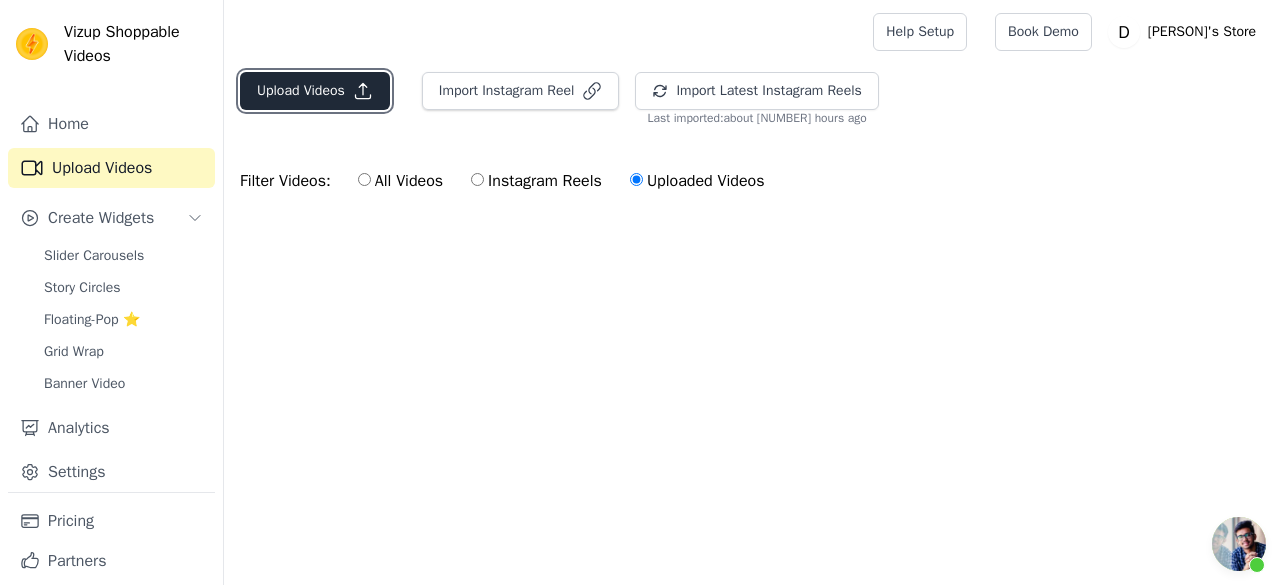 click on "Upload Videos" at bounding box center [315, 91] 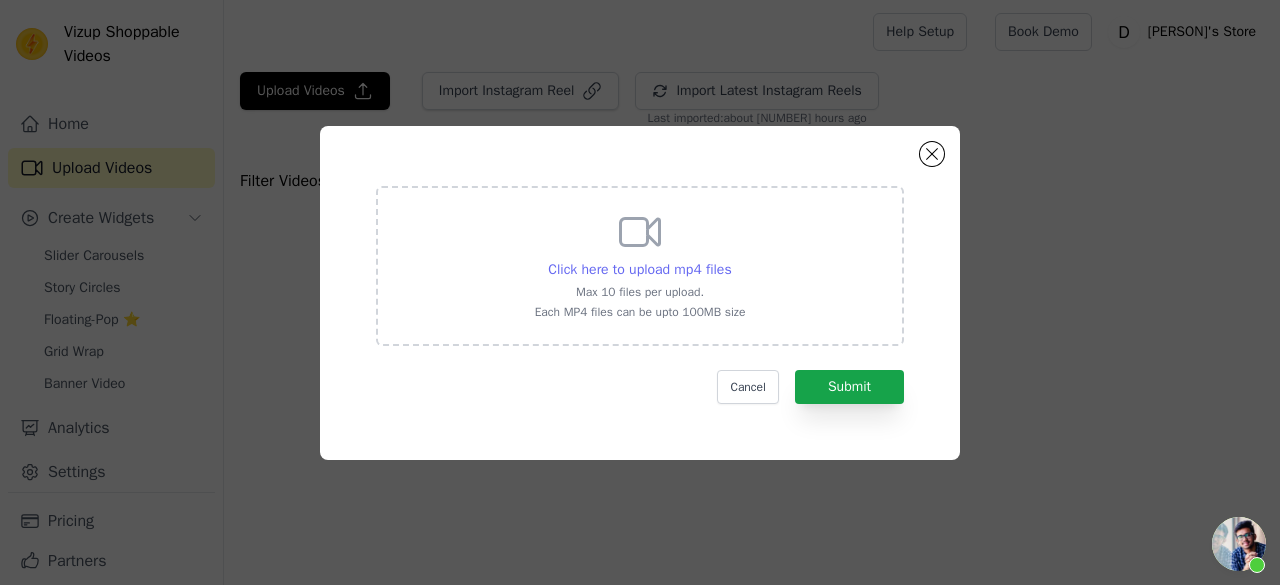 click on "Click here to upload mp4 files" at bounding box center [639, 269] 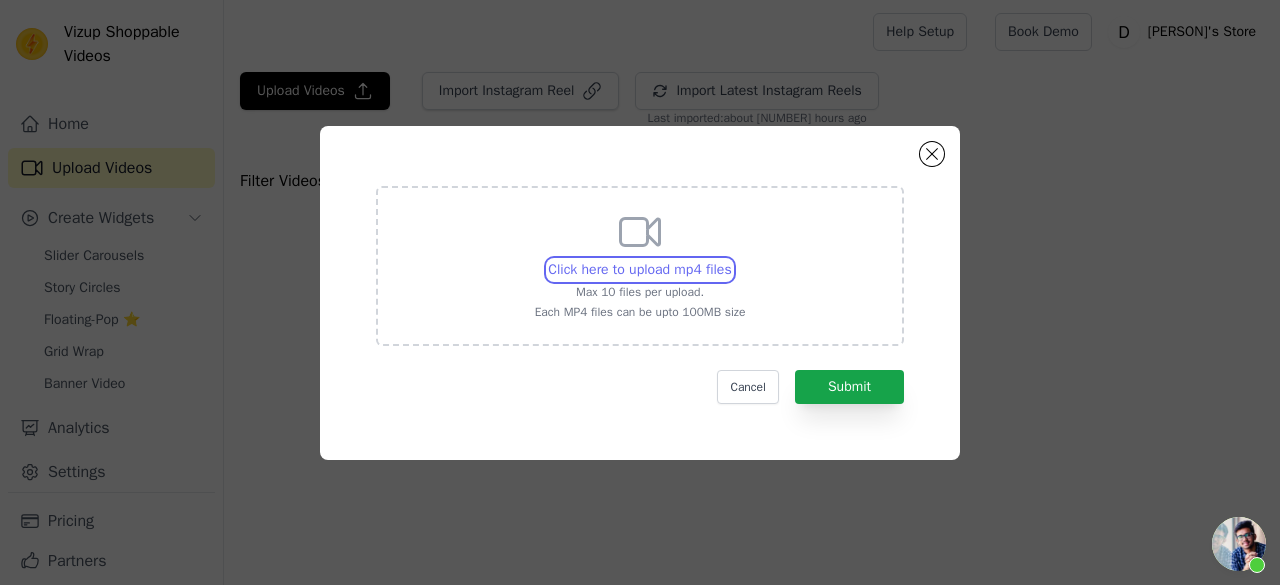 click on "Click here to upload mp4 files     Max 10 files per upload.   Each MP4 files can be upto 100MB size" at bounding box center (731, 259) 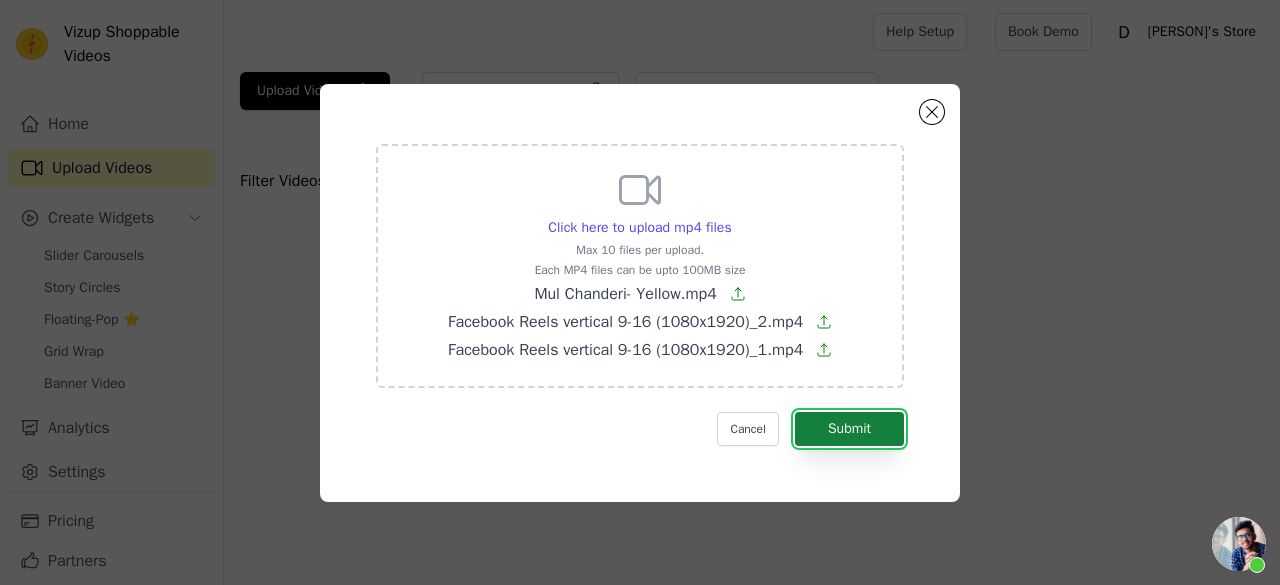 click on "Submit" at bounding box center [849, 429] 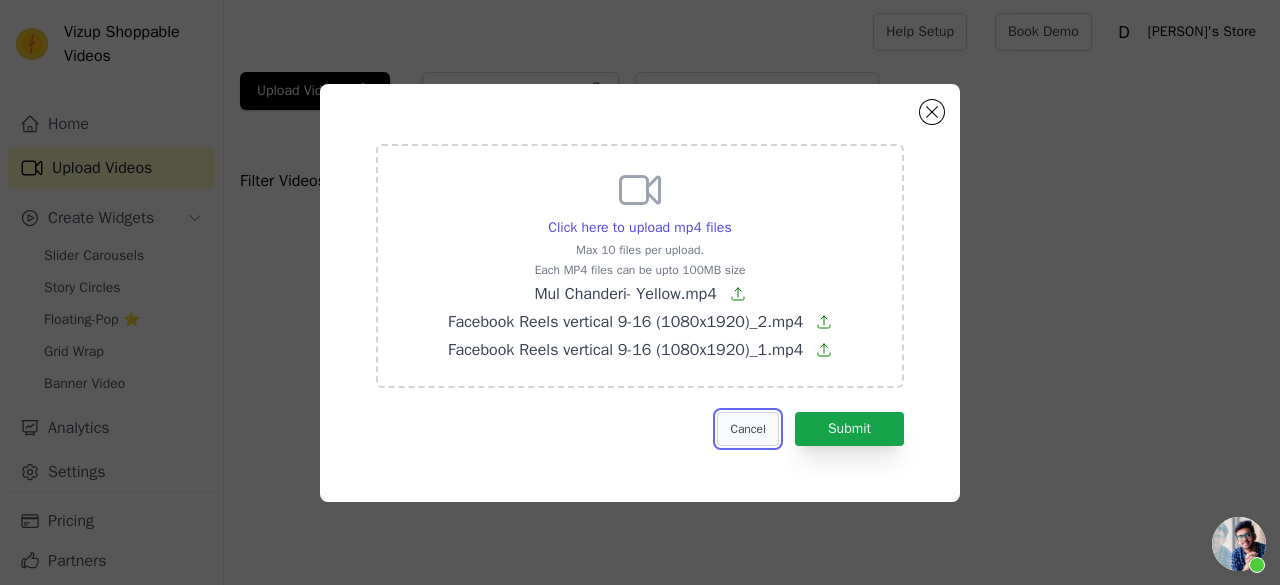 click on "Cancel" at bounding box center (747, 429) 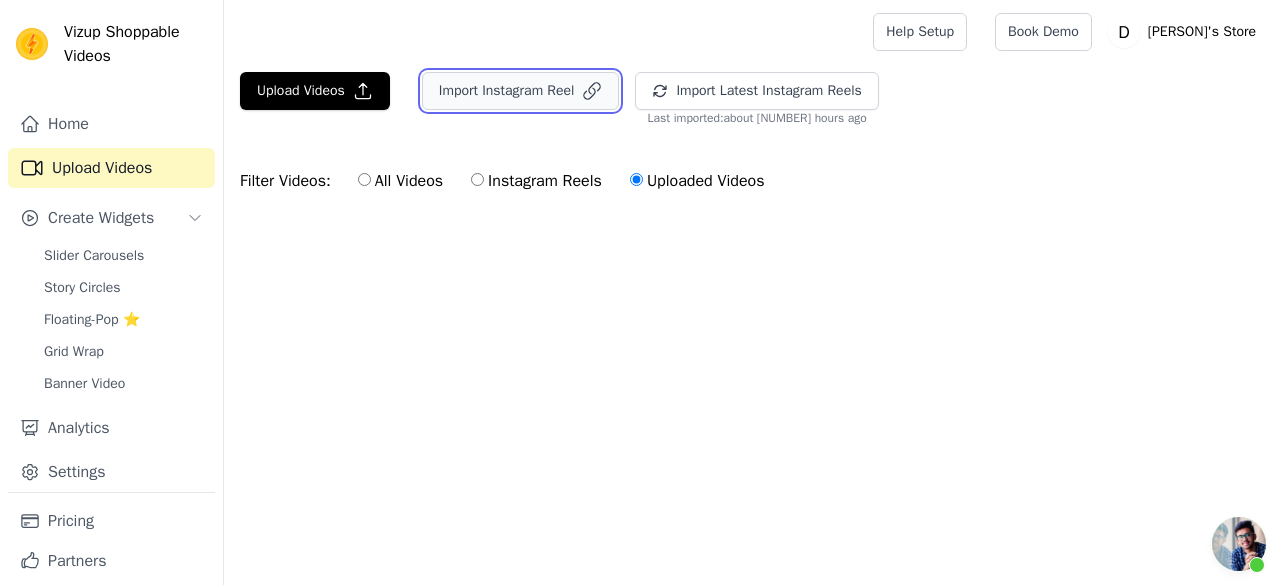 click on "Import Instagram Reel" at bounding box center [521, 91] 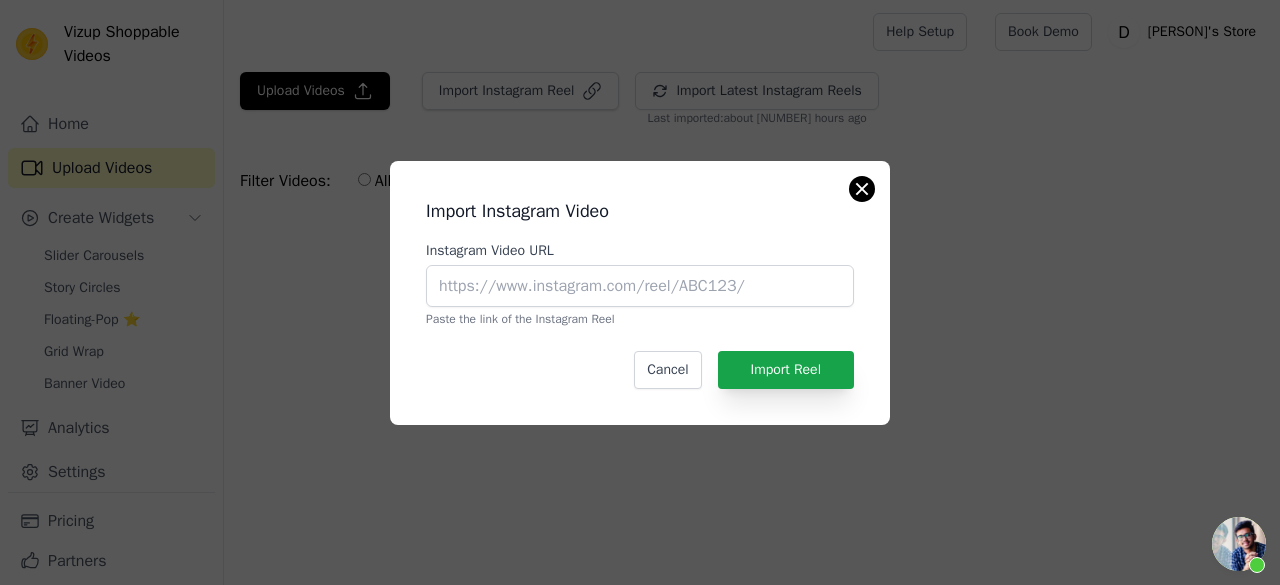 click on "Import Instagram Video   Instagram Video URL       Paste the link of the Instagram Reel   Cancel   Import Reel" 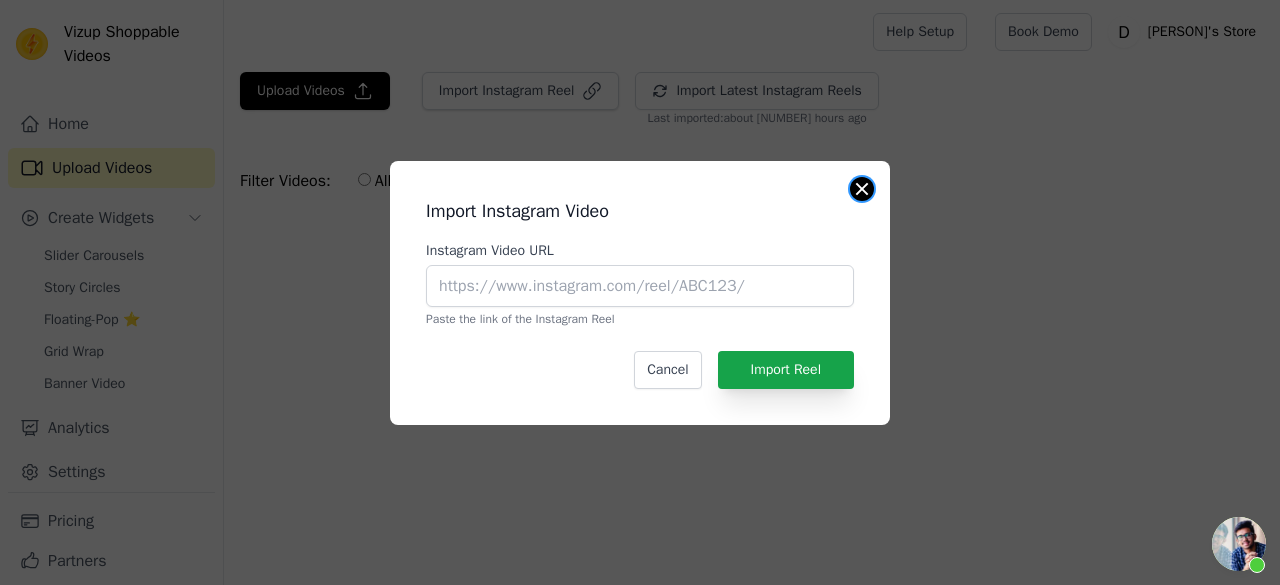 click at bounding box center (862, 189) 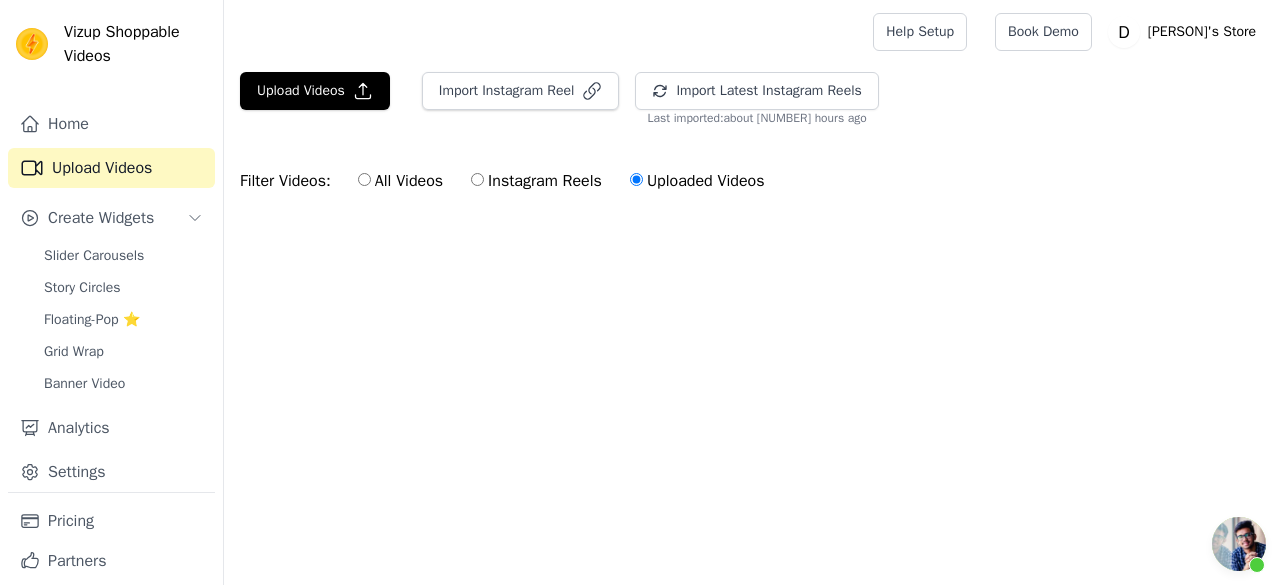 click on "Instagram Reels" at bounding box center (536, 181) 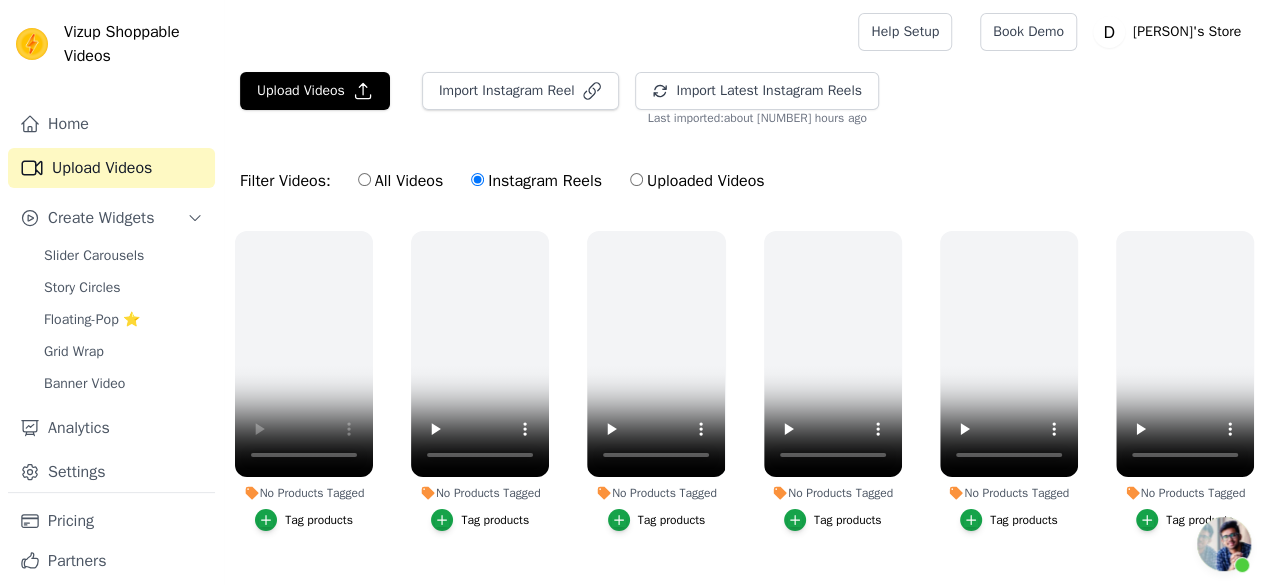 click at bounding box center (1224, 544) 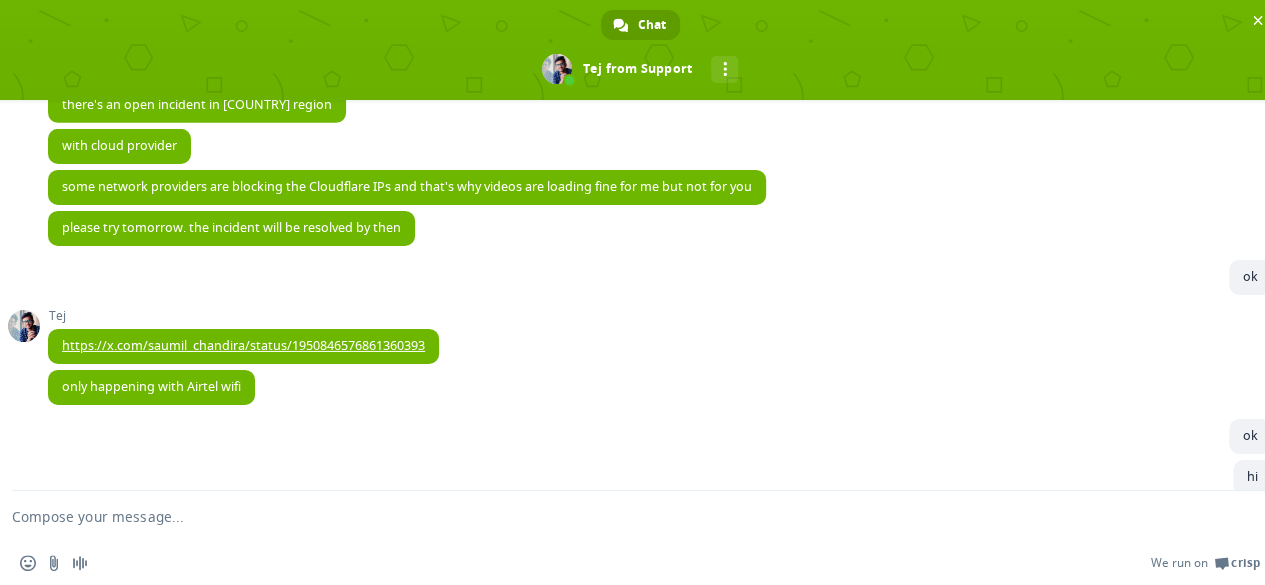 scroll, scrollTop: 3146, scrollLeft: 0, axis: vertical 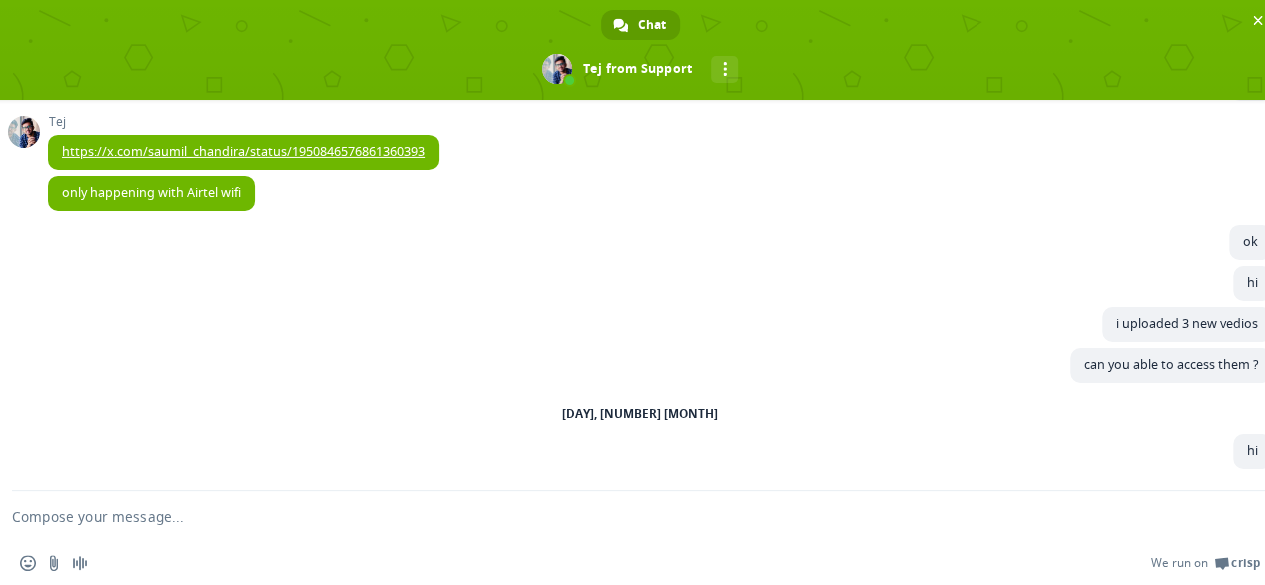 click at bounding box center [616, 516] 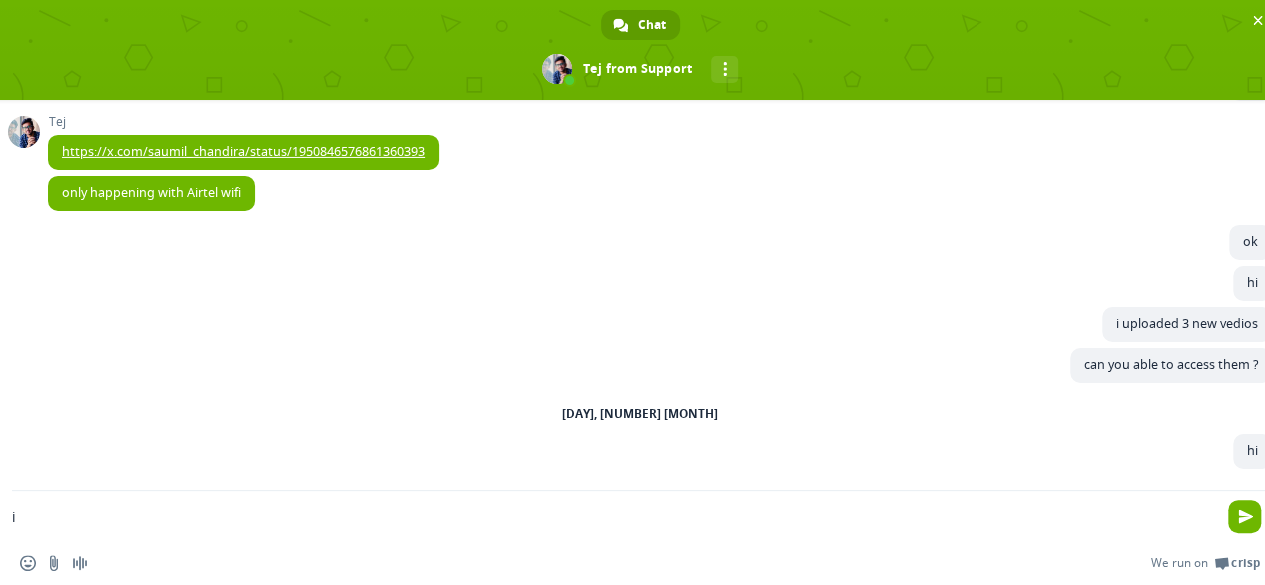 type on "i" 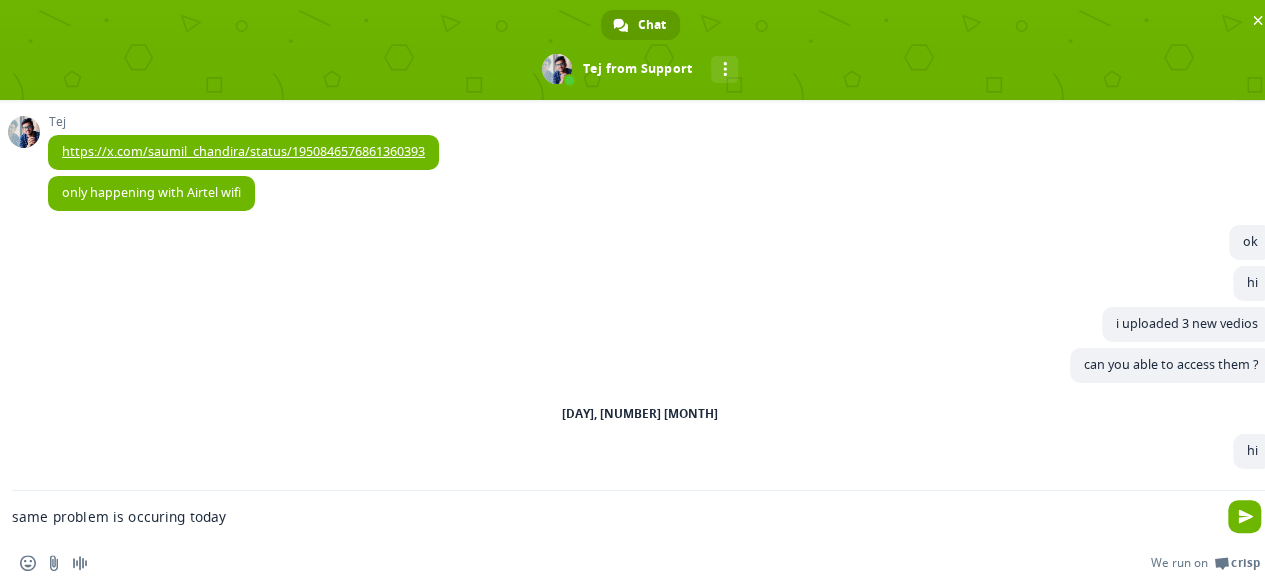type on "same problem is occuring today" 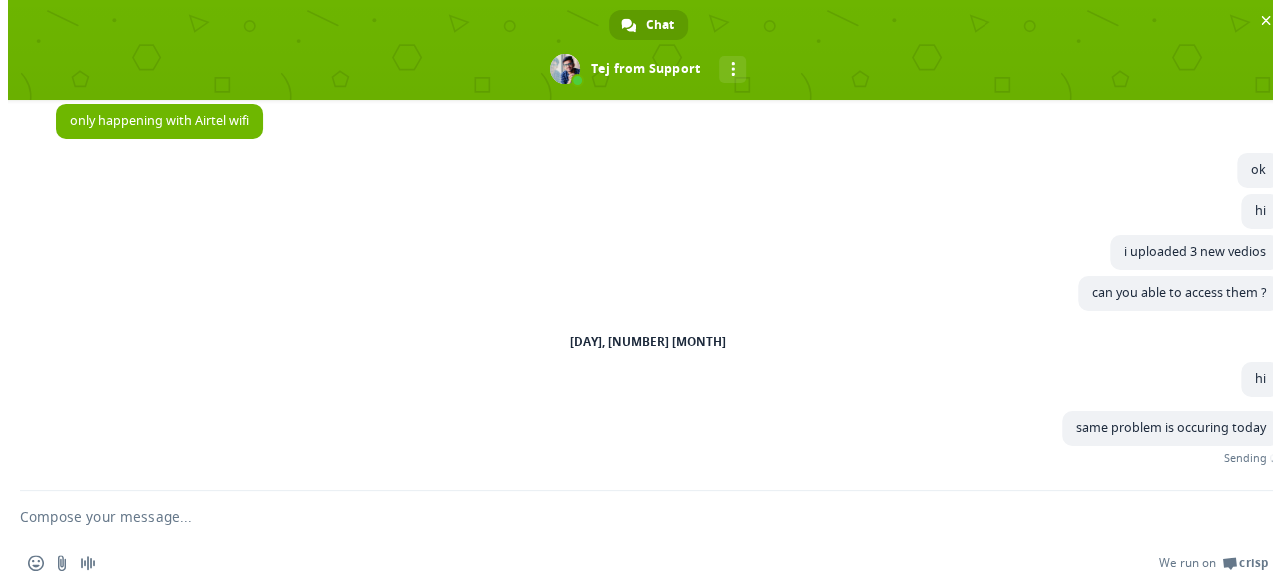 scroll, scrollTop: 3547, scrollLeft: 0, axis: vertical 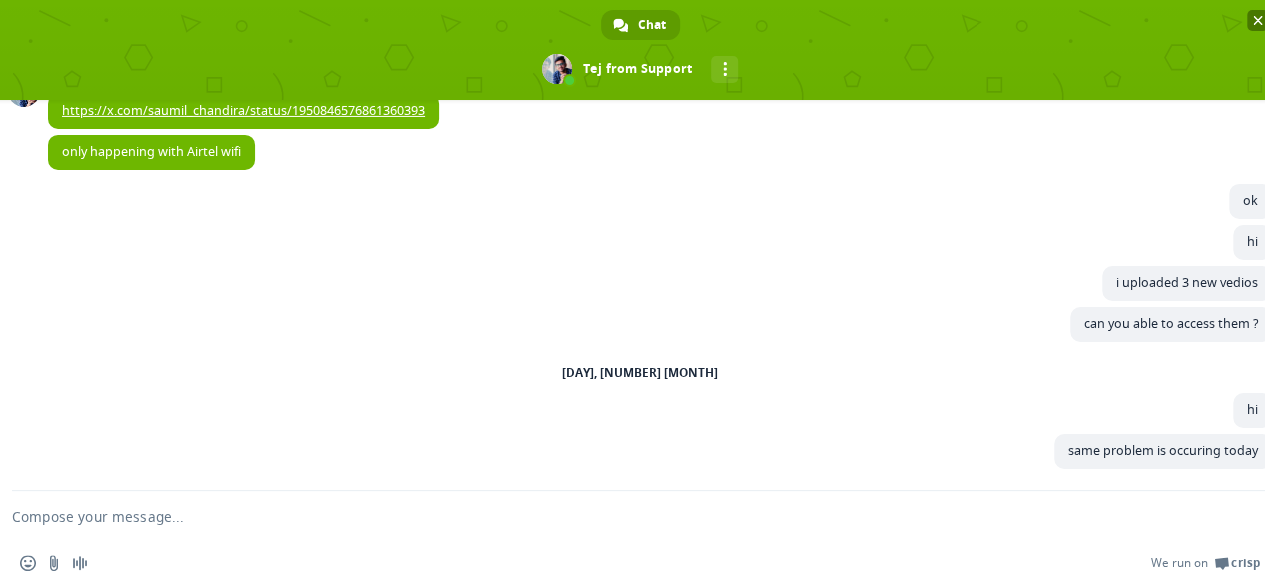 click at bounding box center (640, 50) 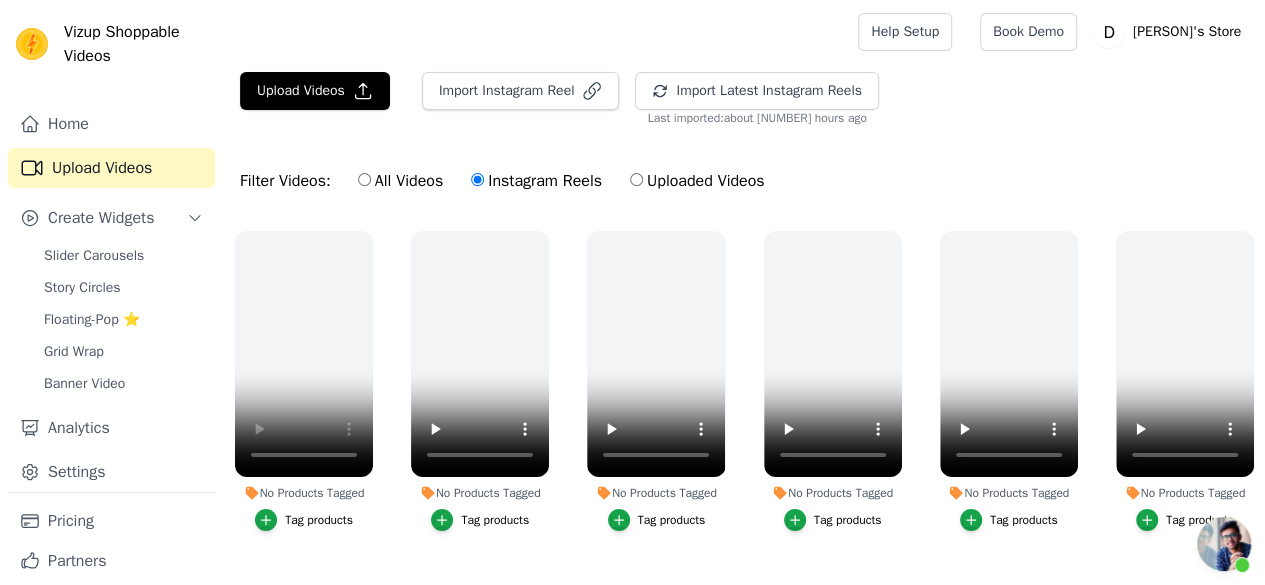 click on "Uploaded Videos" at bounding box center (636, 179) 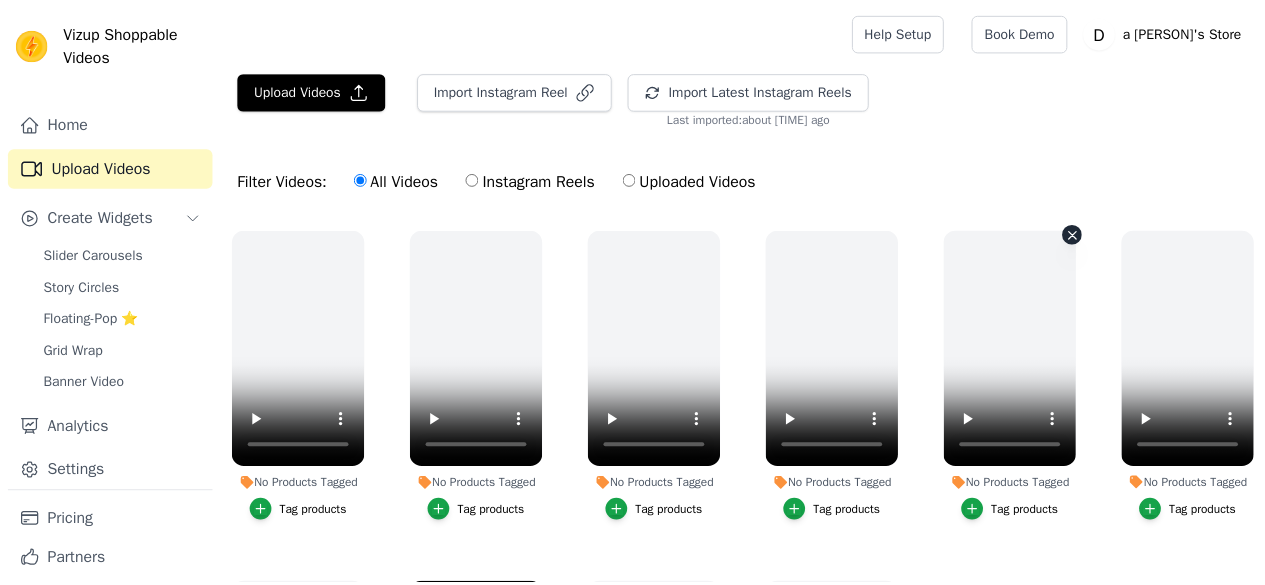 scroll, scrollTop: 0, scrollLeft: 0, axis: both 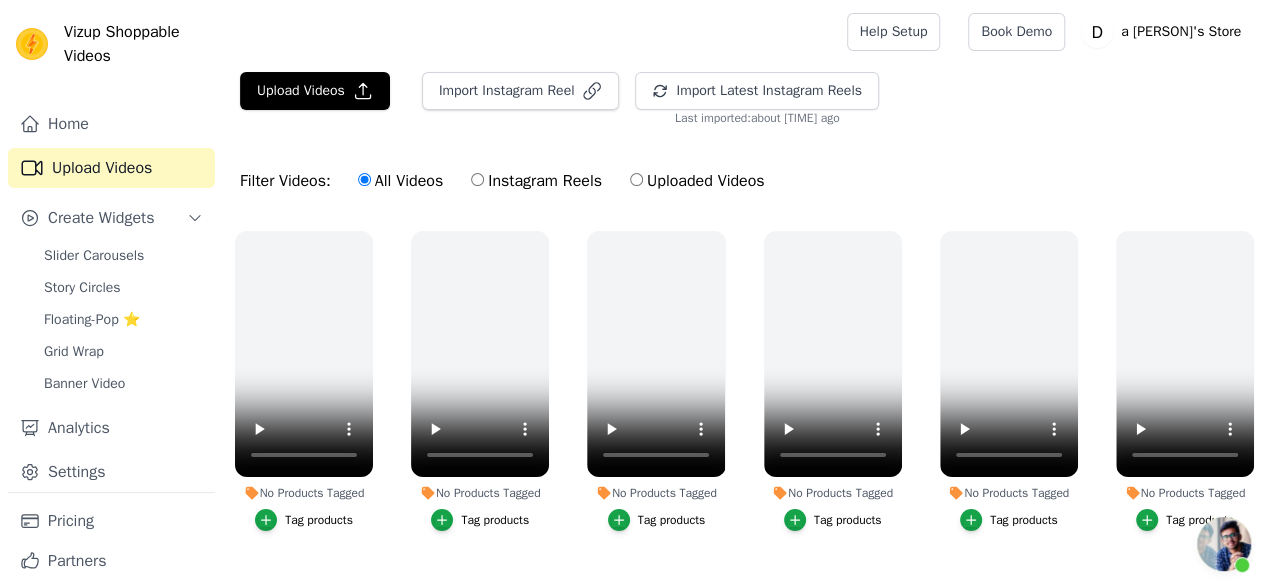 click on "Uploaded Videos" at bounding box center (636, 179) 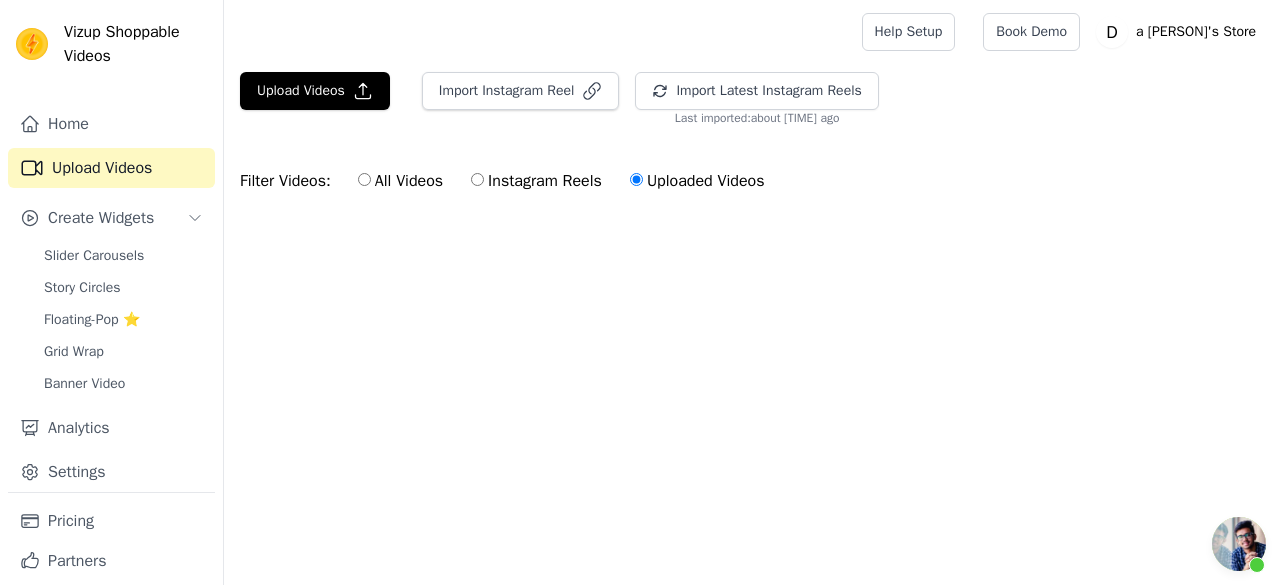 click at bounding box center (1239, 544) 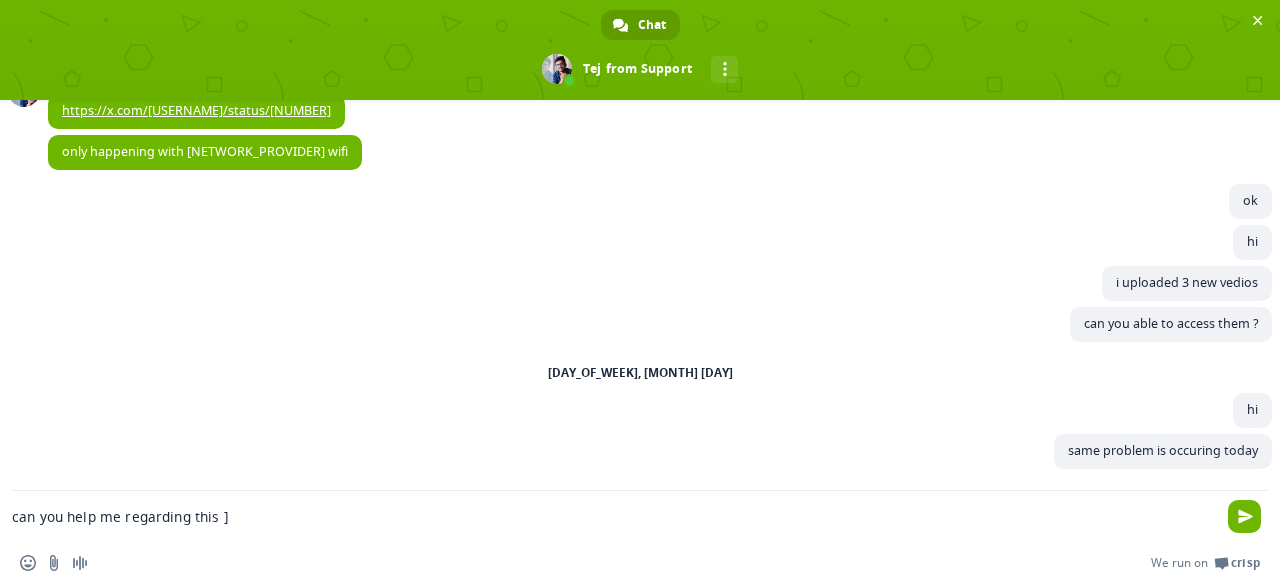 type on "can you help me regarding this" 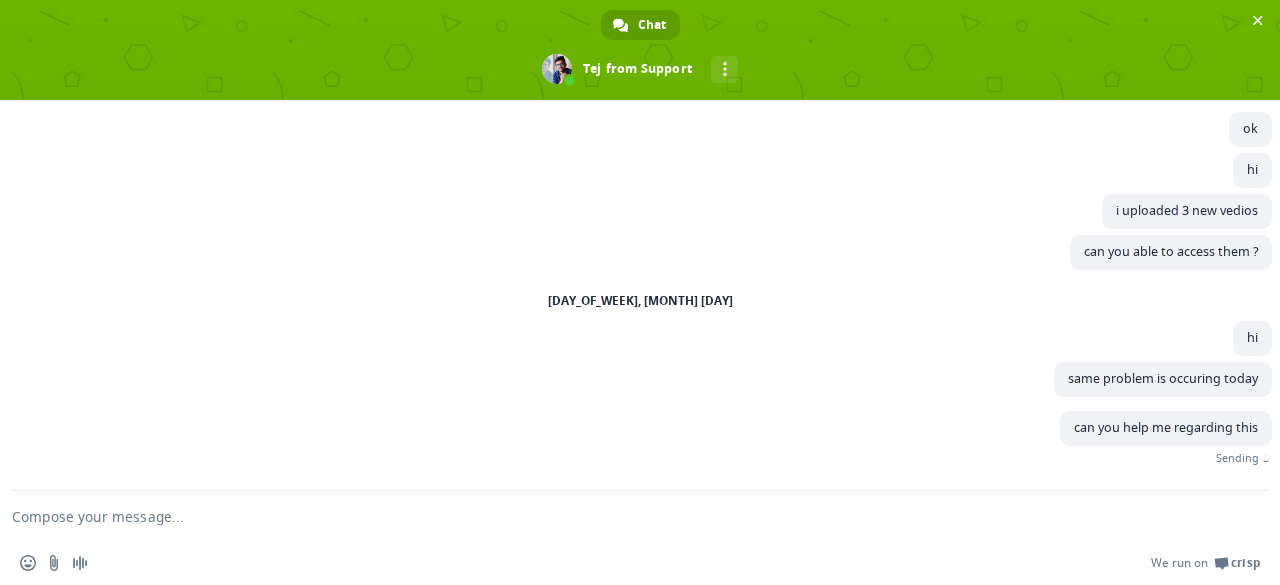 scroll, scrollTop: 3589, scrollLeft: 0, axis: vertical 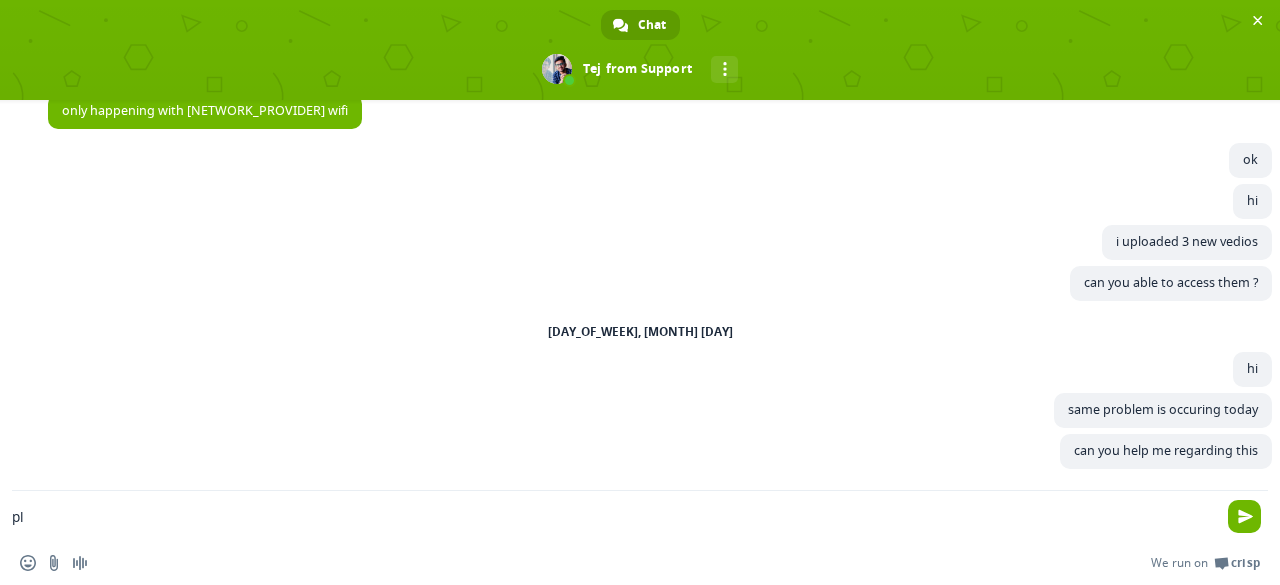 type on "plz" 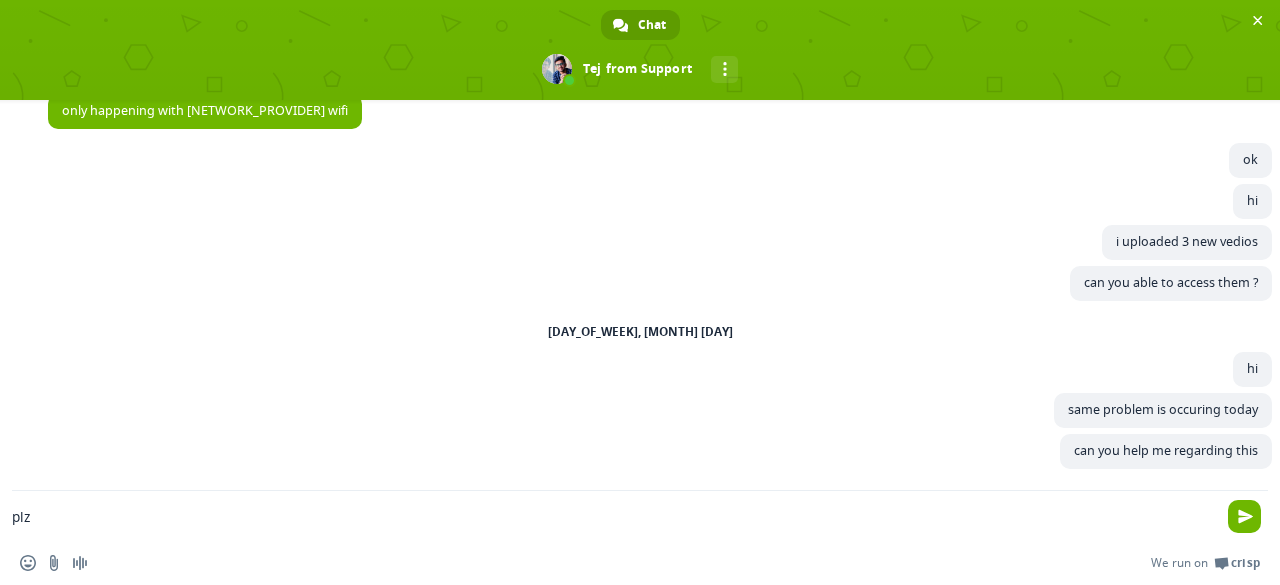 type 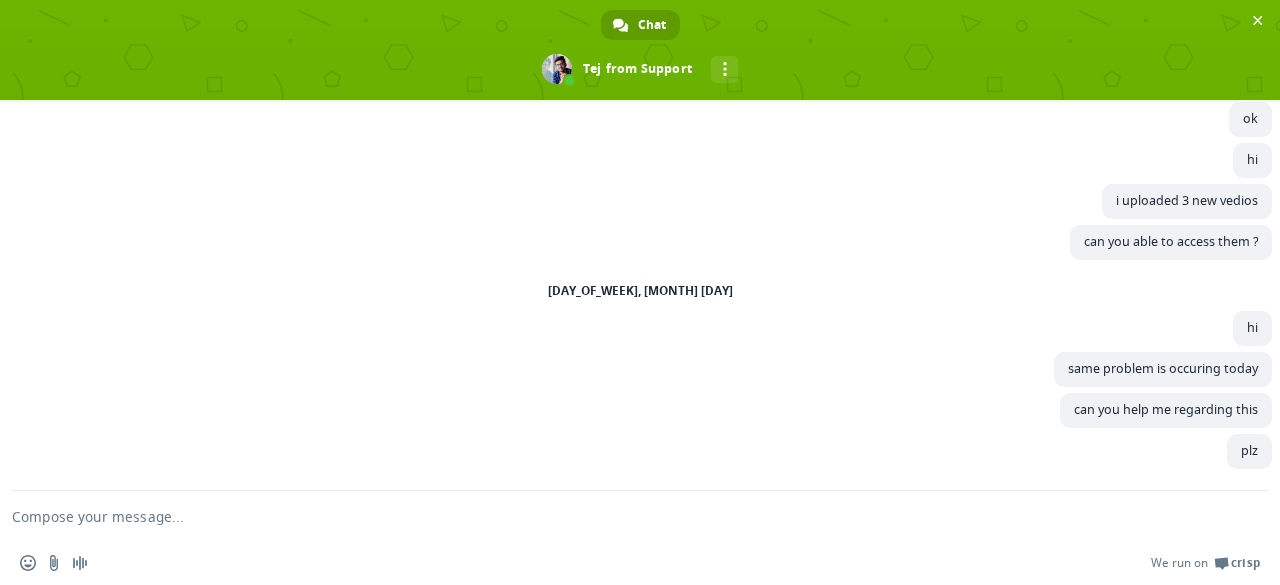 scroll, scrollTop: 3630, scrollLeft: 0, axis: vertical 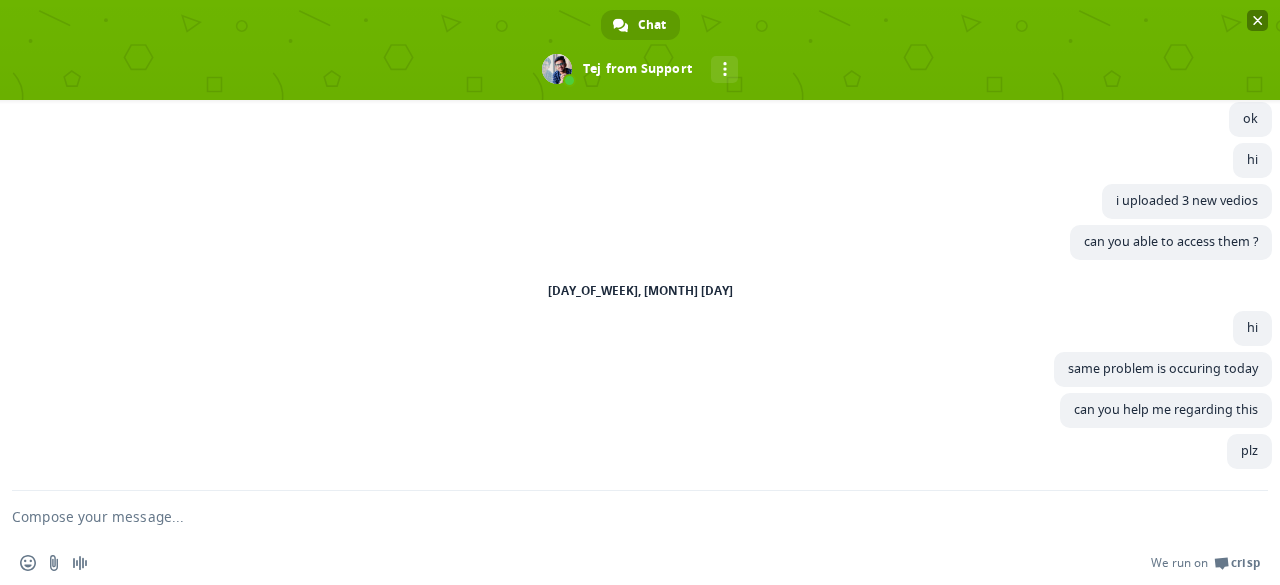 click at bounding box center [1258, 20] 